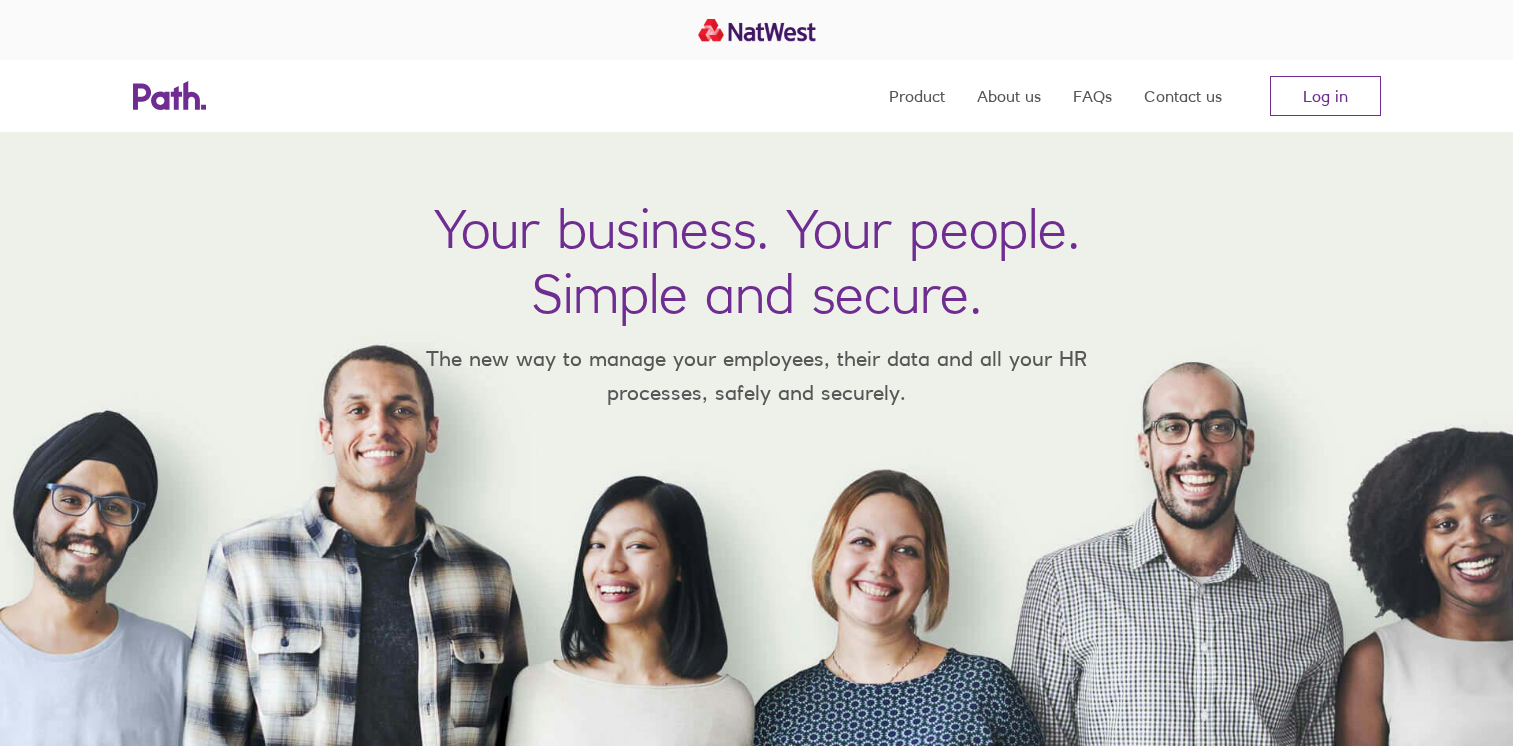 scroll, scrollTop: 0, scrollLeft: 0, axis: both 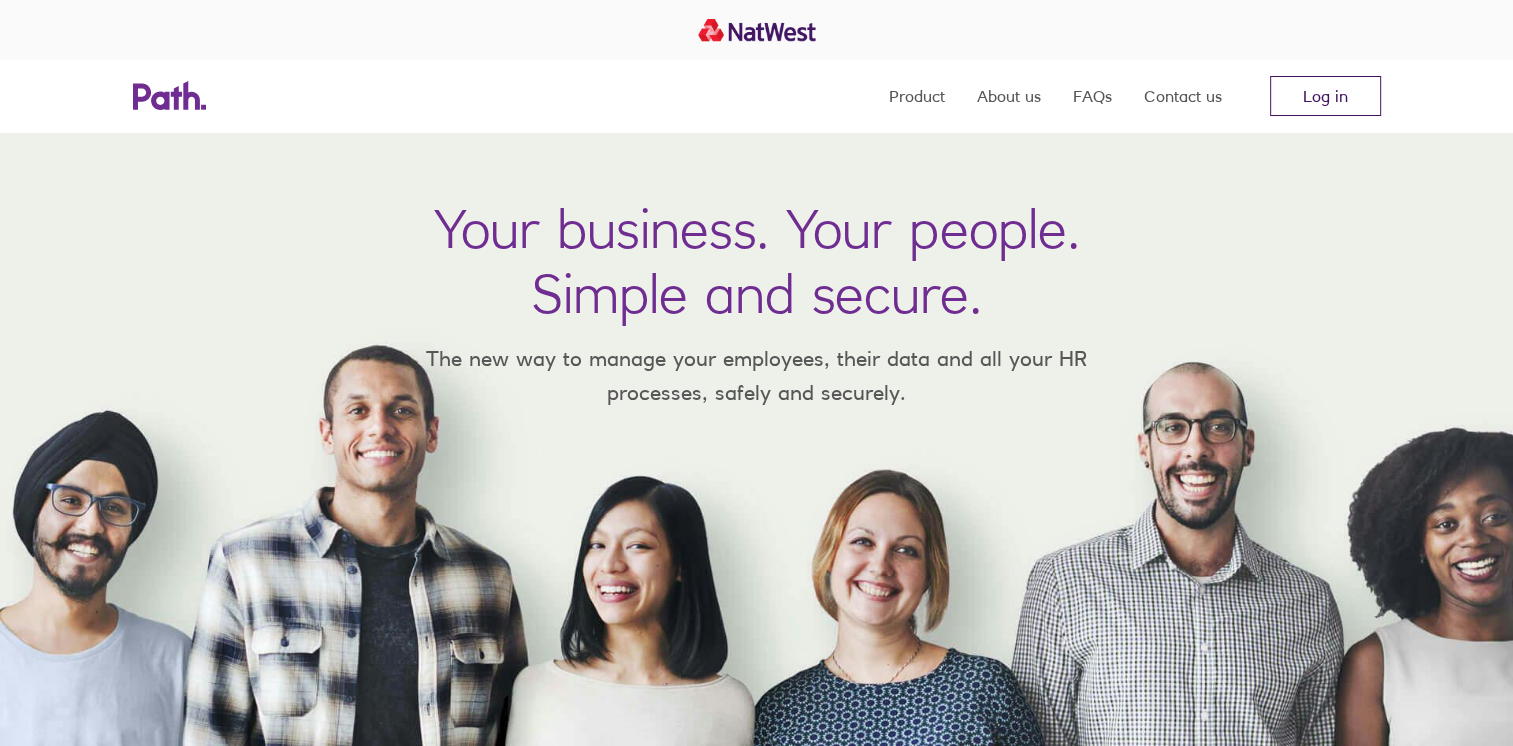 click on "Log in" at bounding box center (1325, 96) 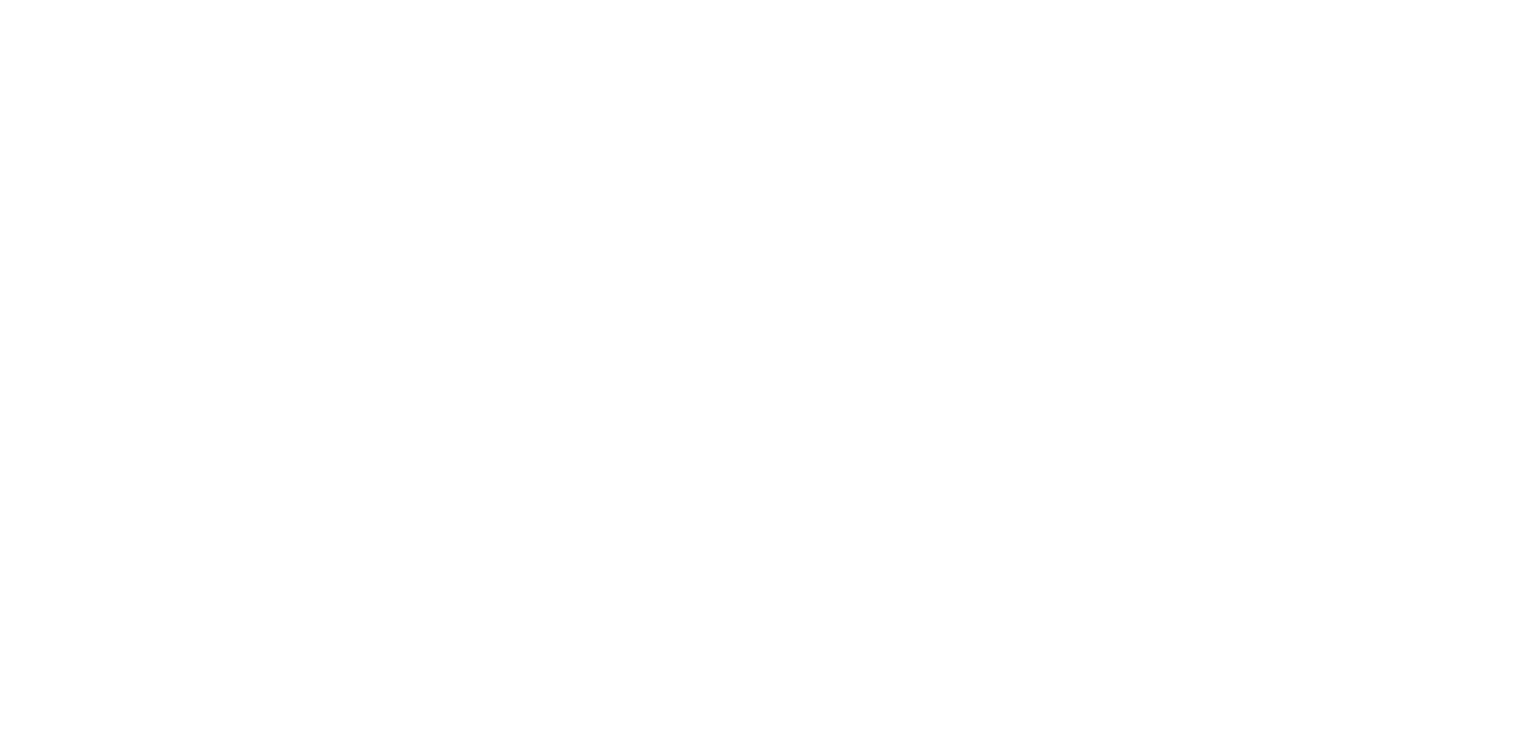 scroll, scrollTop: 0, scrollLeft: 0, axis: both 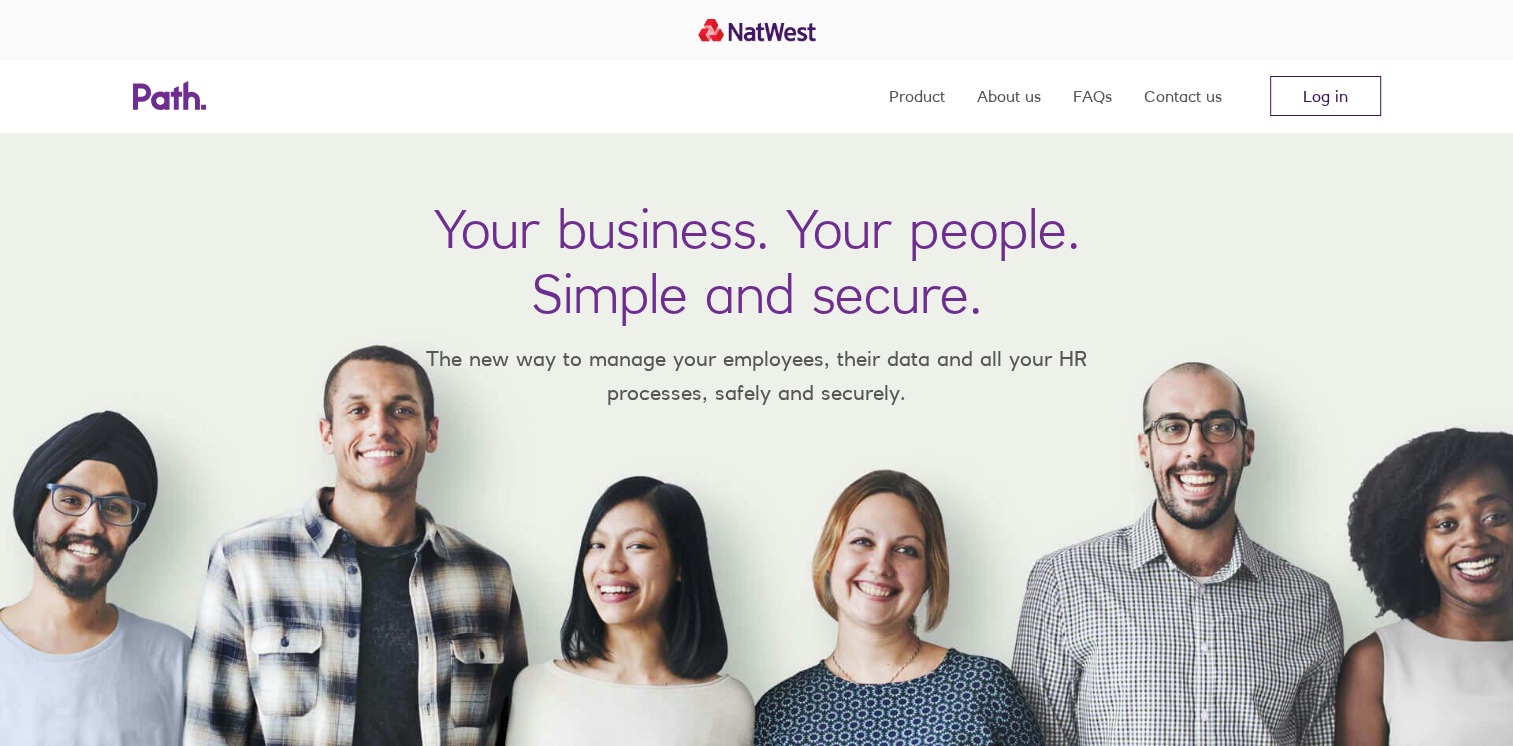 click on "Log in" at bounding box center [1325, 96] 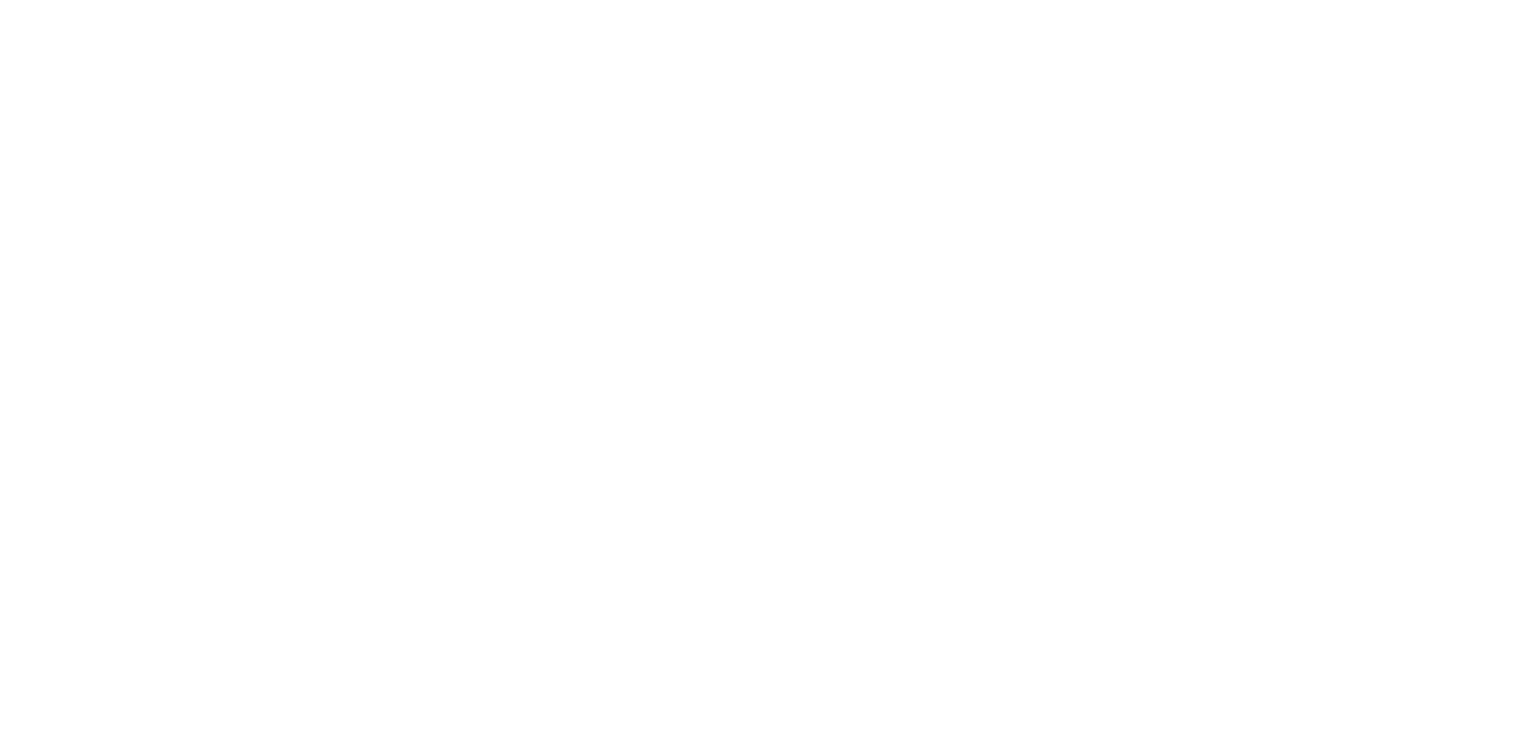 scroll, scrollTop: 0, scrollLeft: 0, axis: both 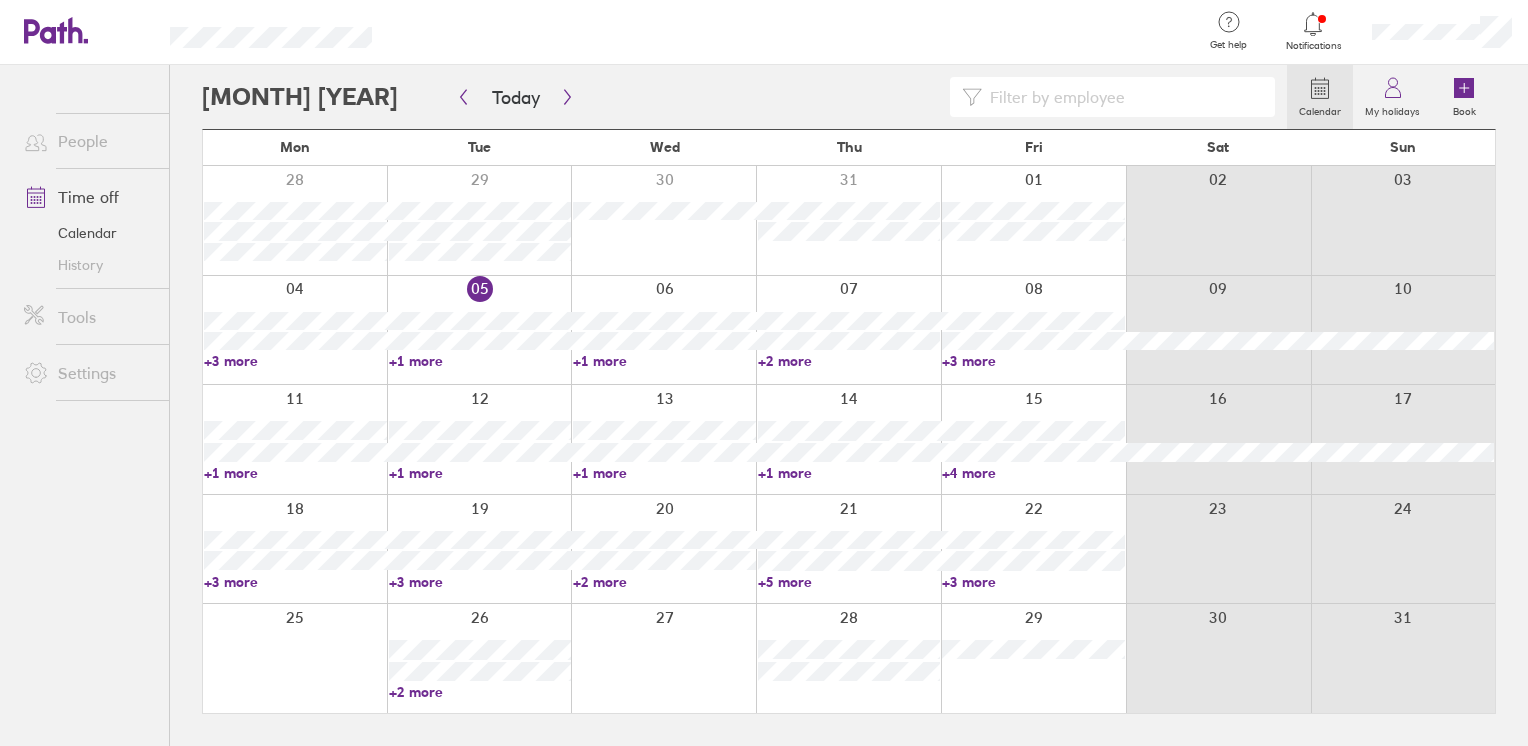 click on "+1 more" at bounding box center (849, 473) 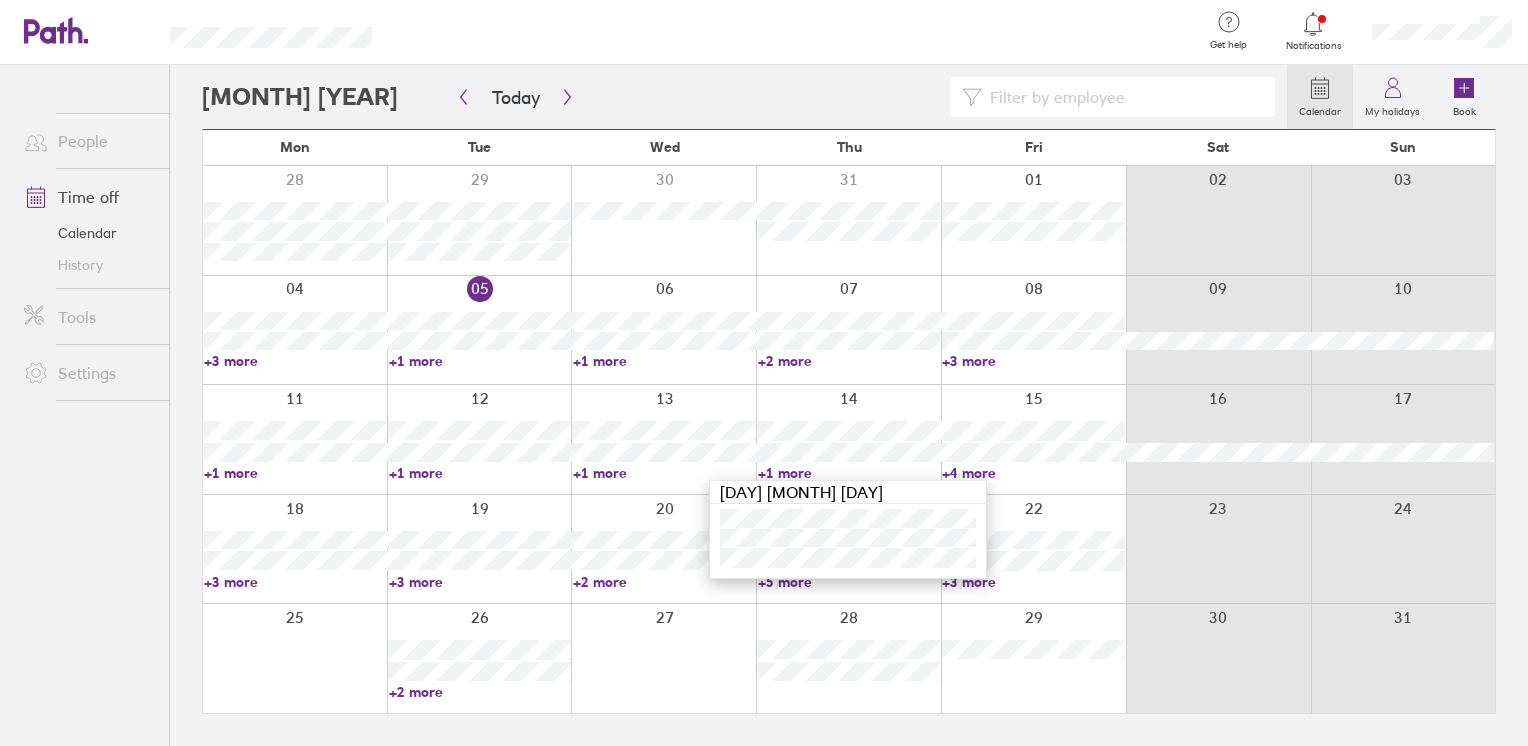 click on "People Time off Calendar History Tools Settings" at bounding box center (84, 372) 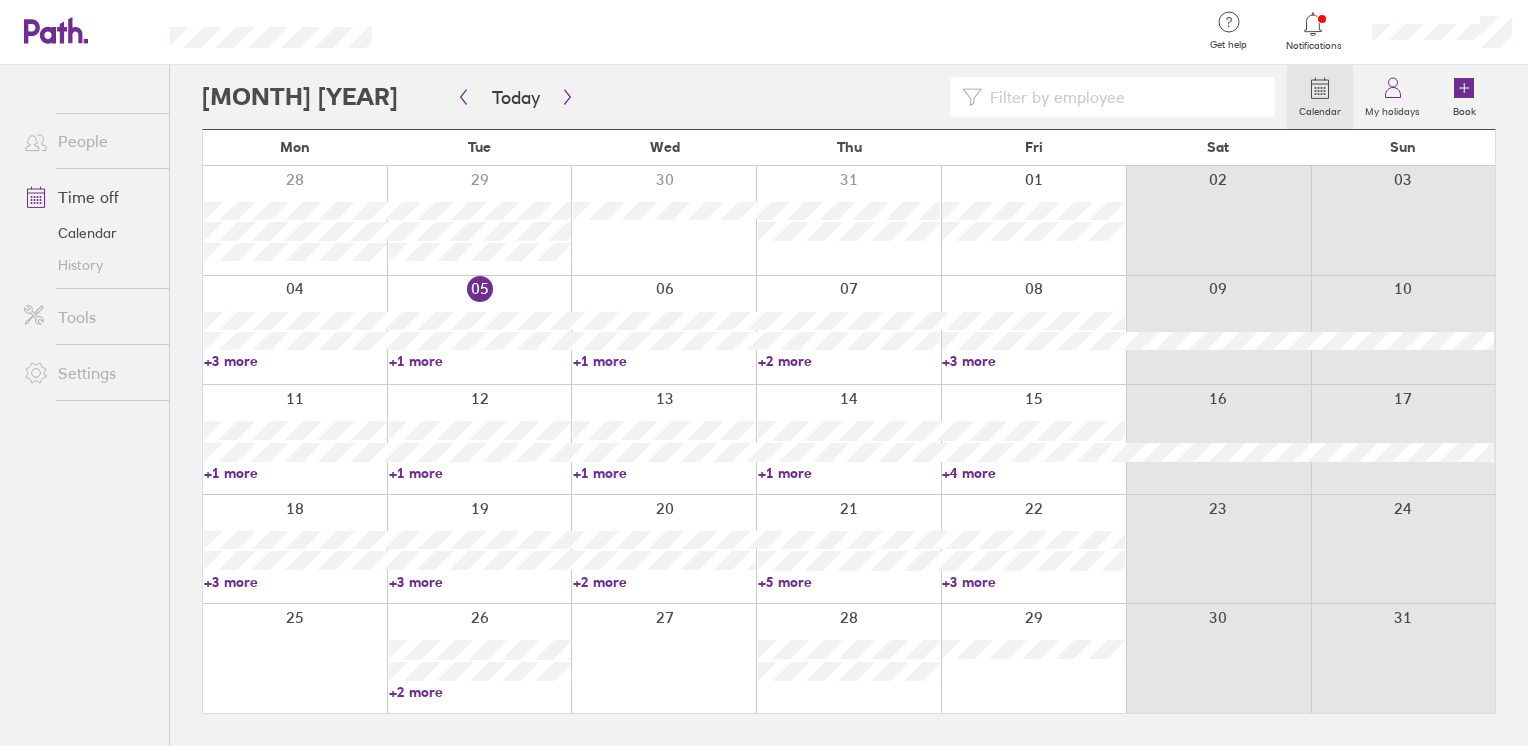 click on "+5 more" at bounding box center [849, 582] 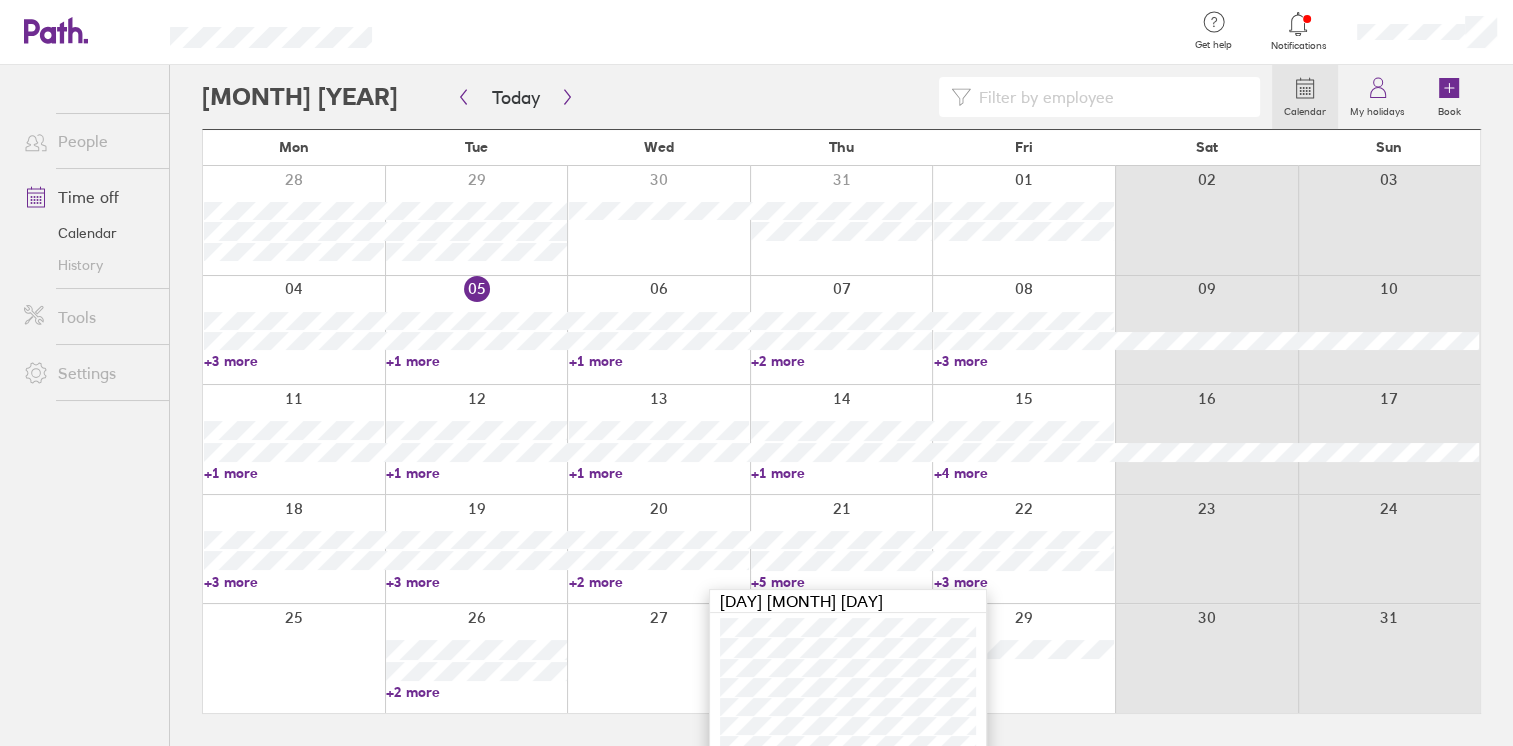 click on "+2 more" at bounding box center (476, 692) 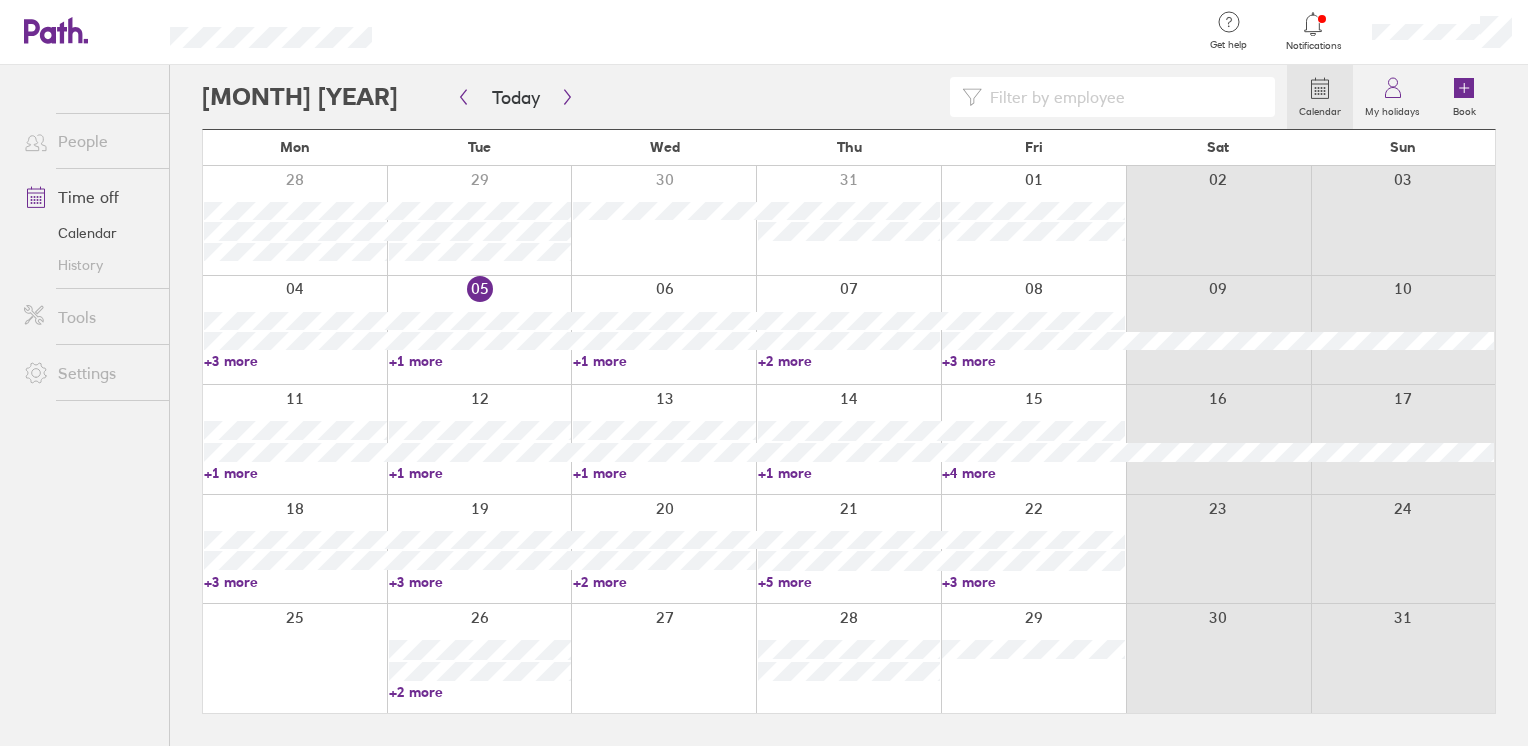 click on "+2 more" at bounding box center [480, 692] 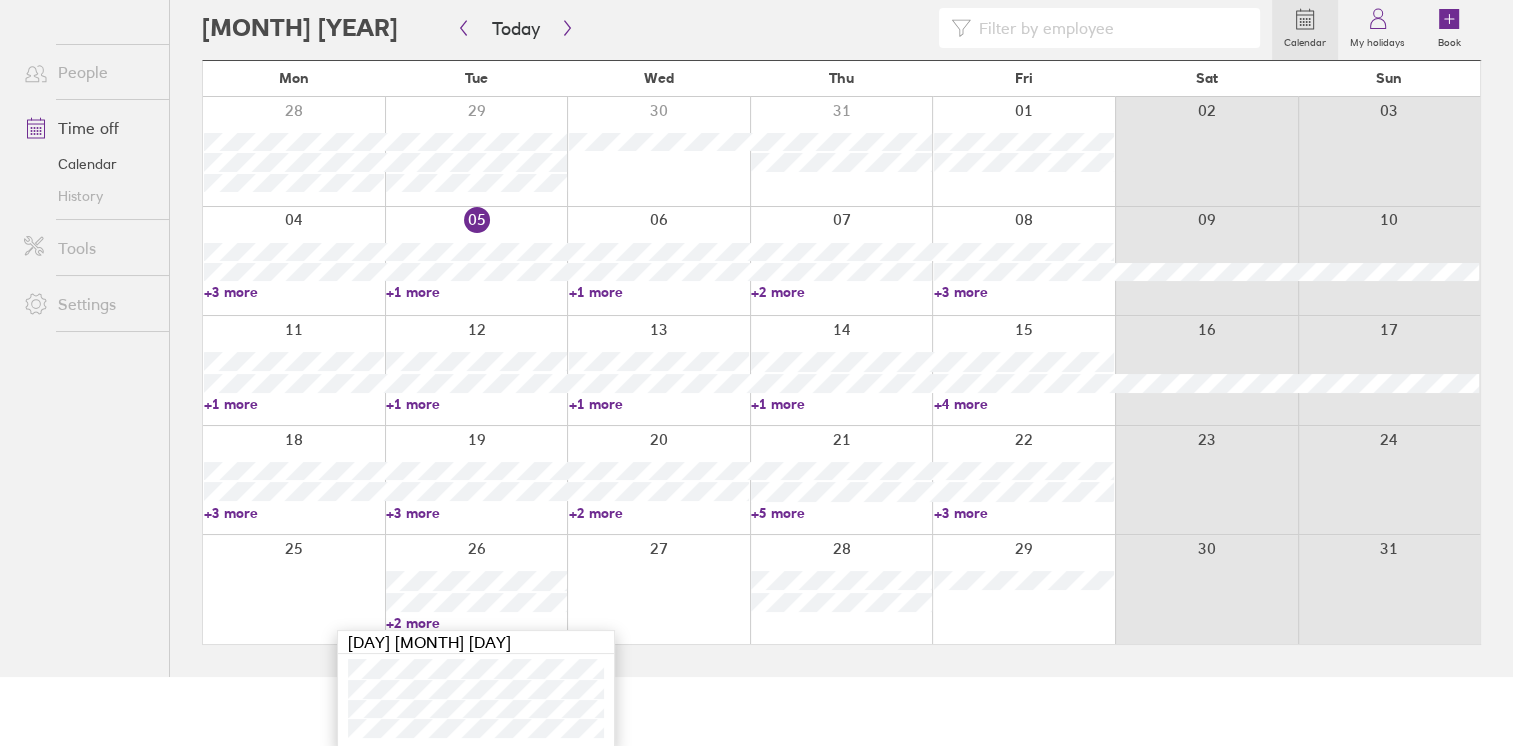 scroll, scrollTop: 70, scrollLeft: 0, axis: vertical 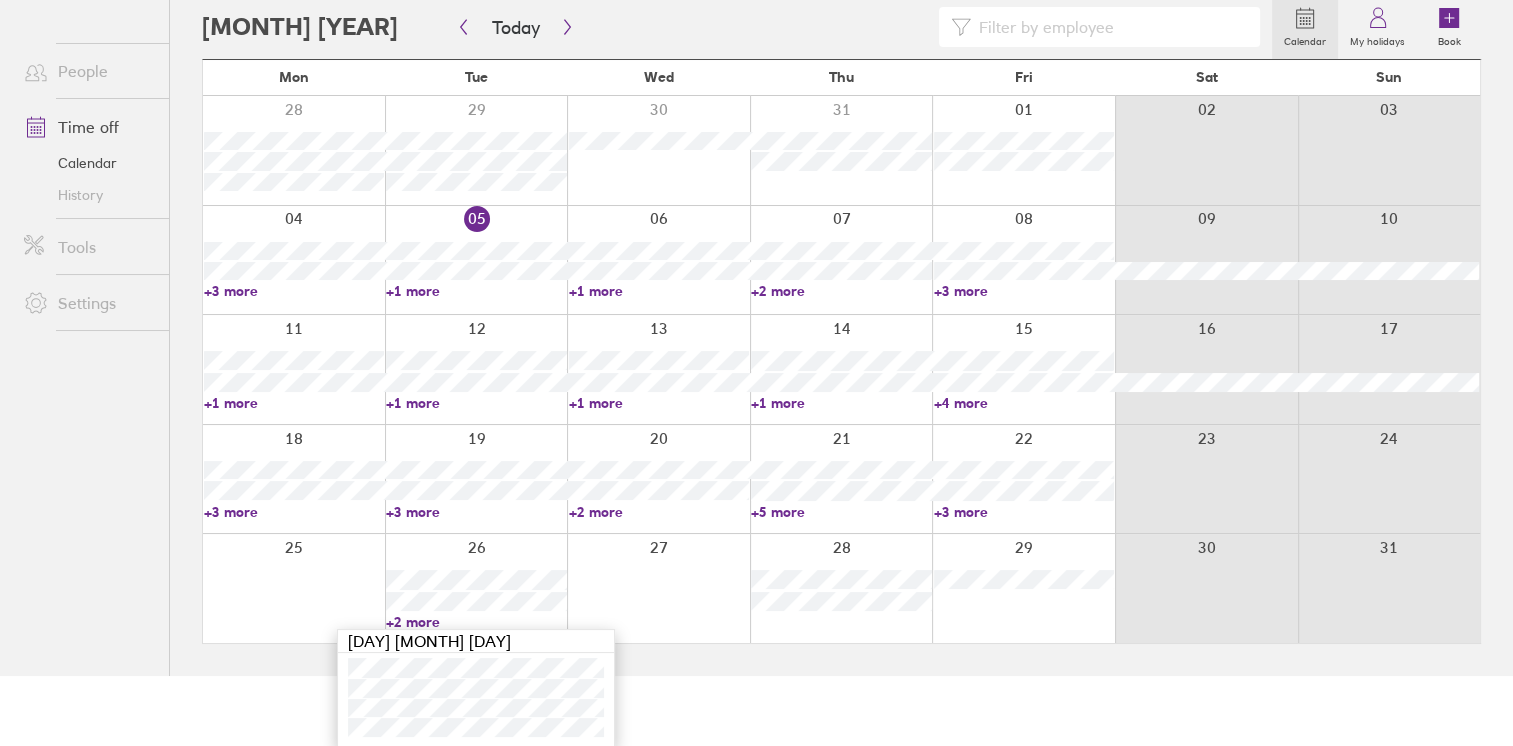 click on "+3 more" at bounding box center (1024, 512) 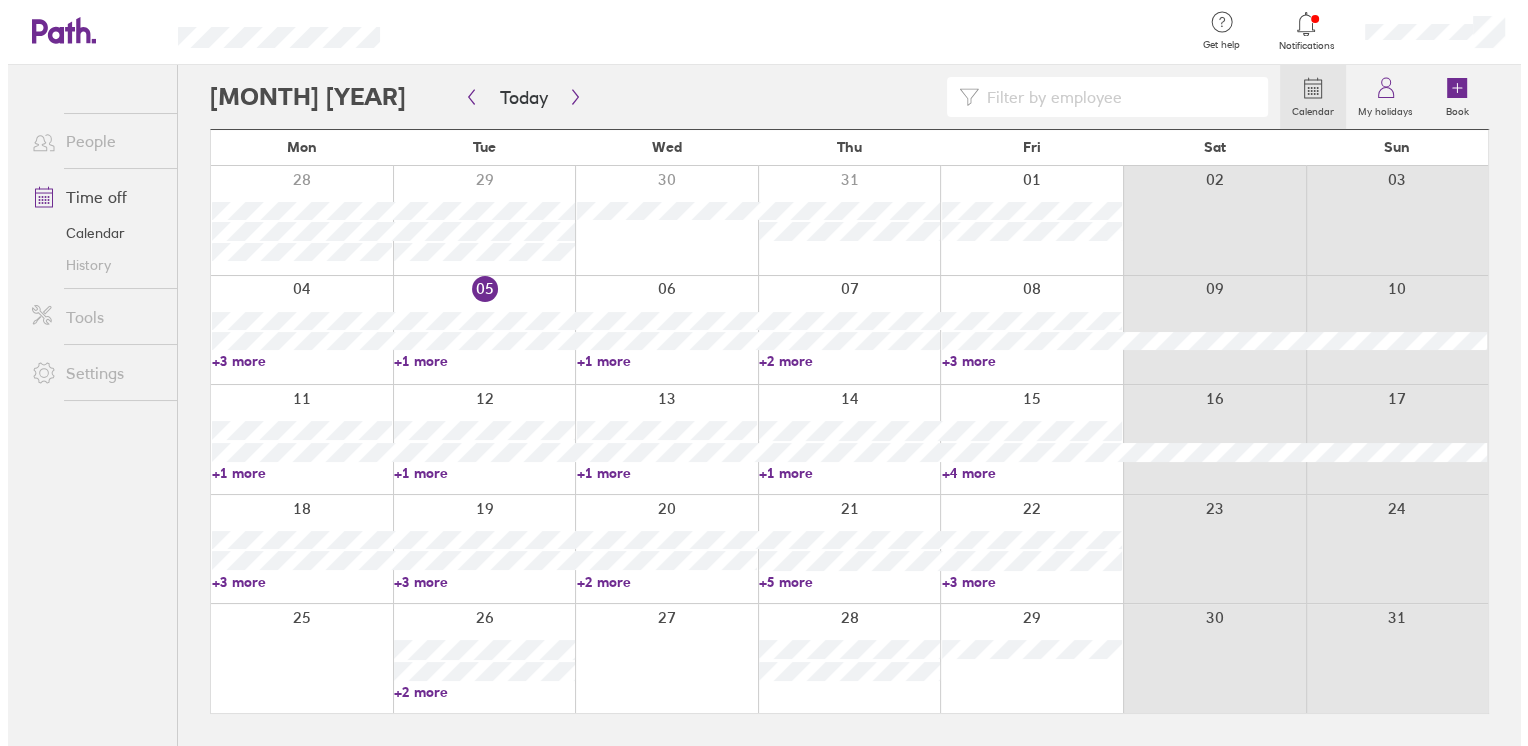scroll, scrollTop: 0, scrollLeft: 0, axis: both 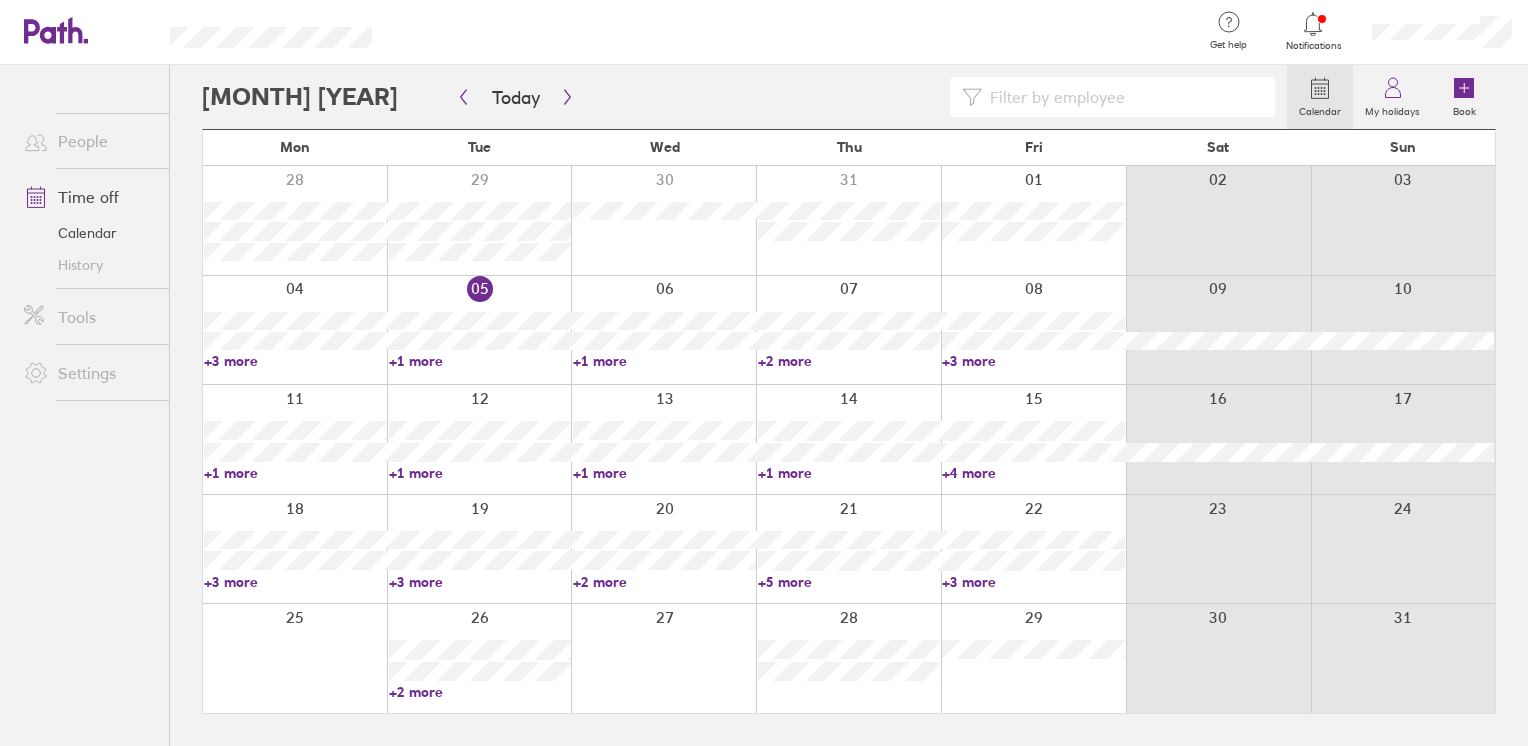 click on "+3 more" at bounding box center (1033, 582) 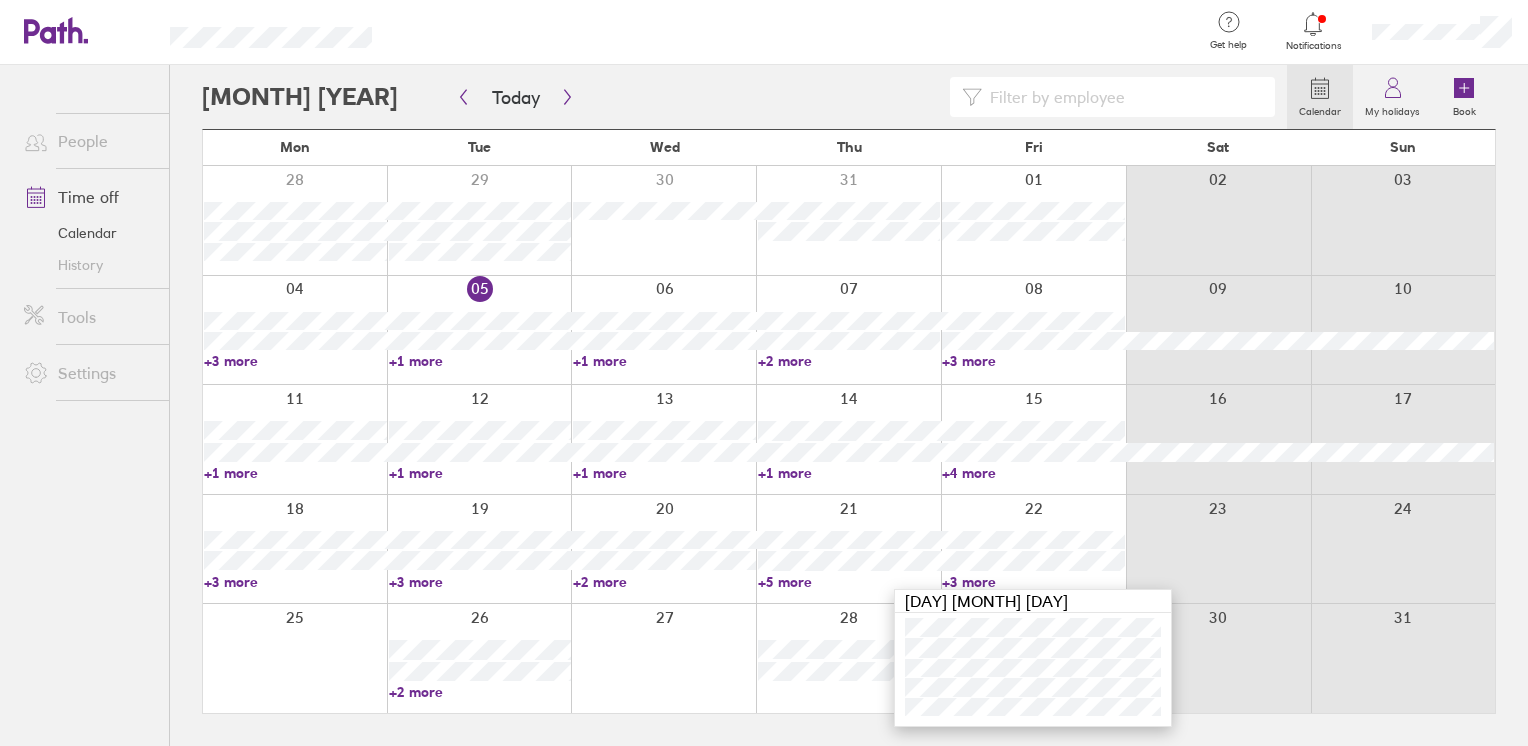 click on "+3 more" at bounding box center (480, 582) 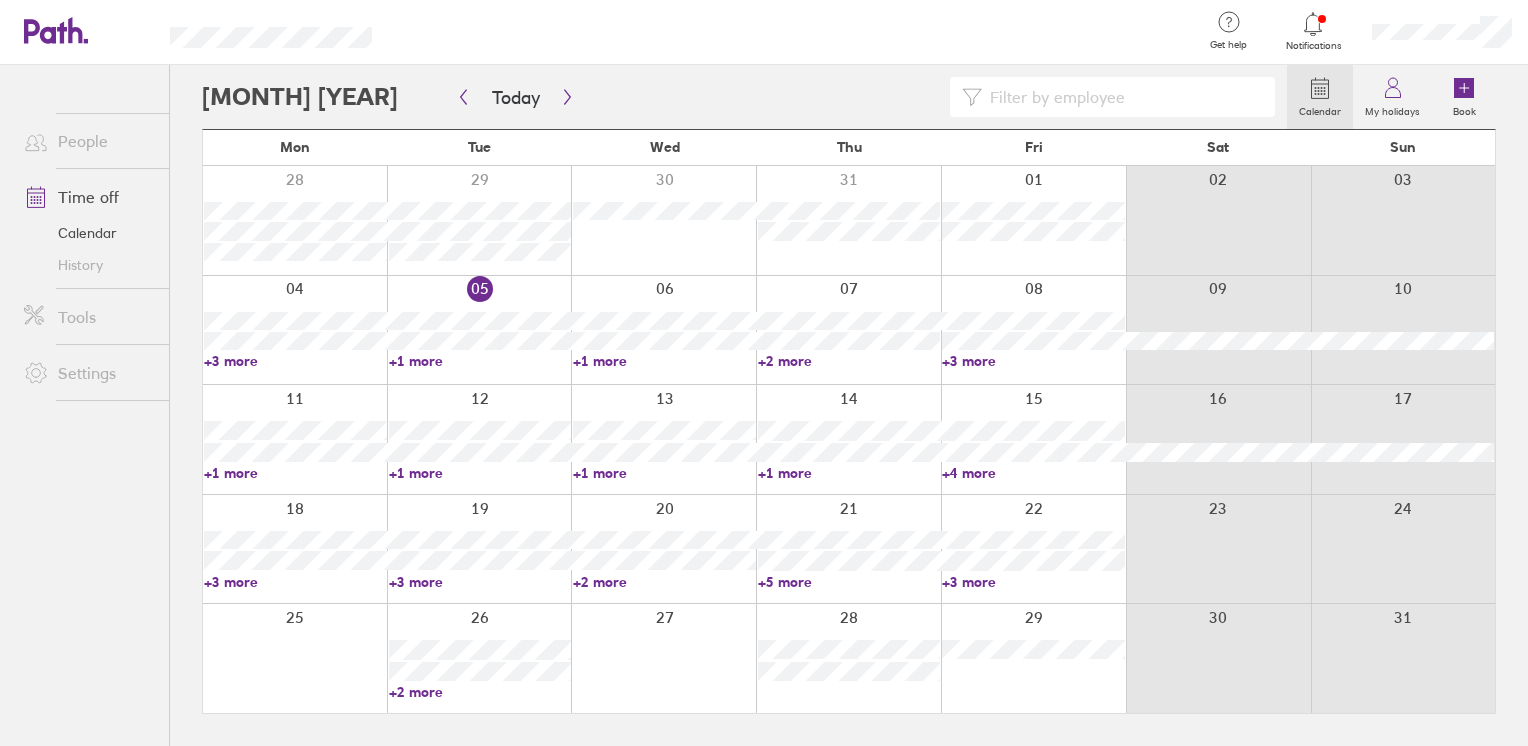 click at bounding box center (479, 549) 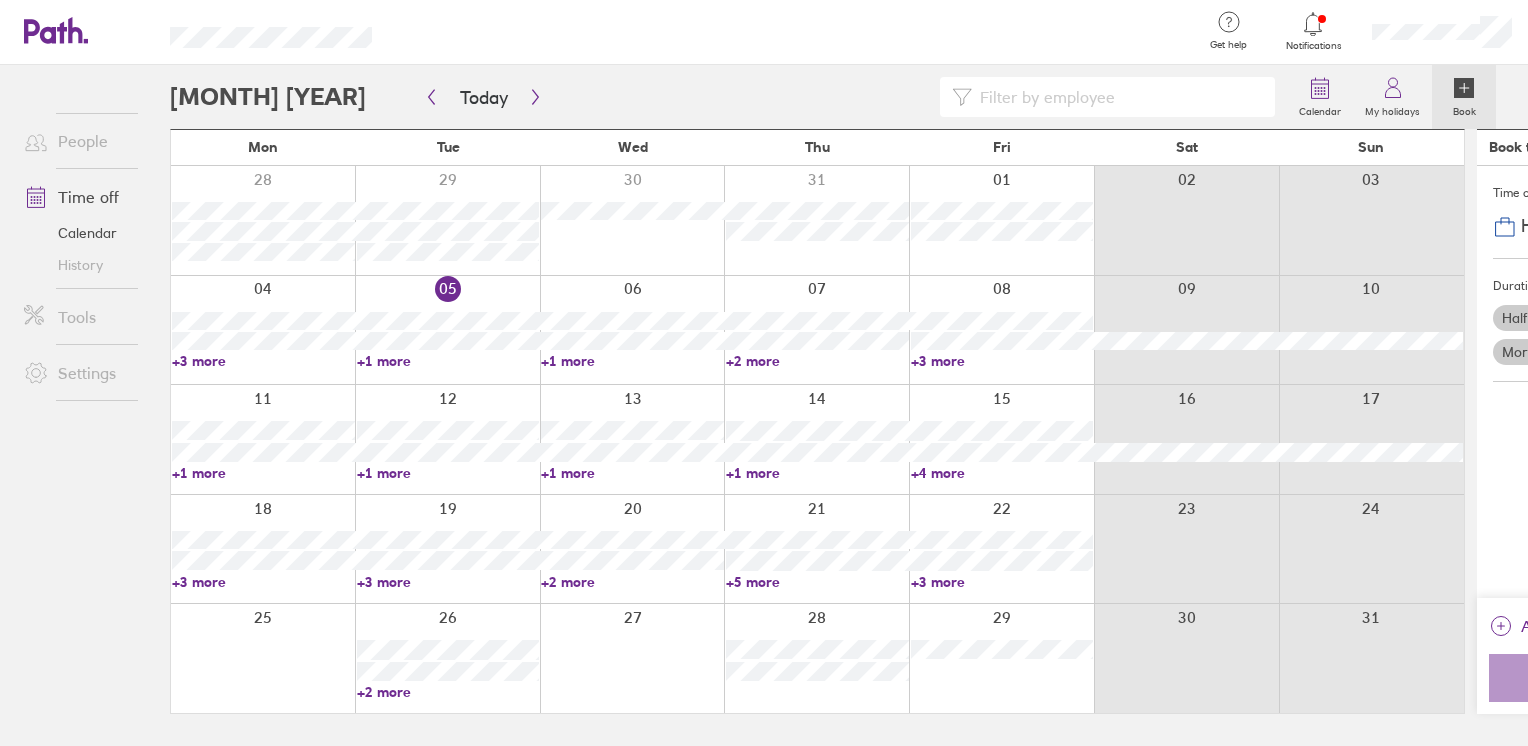 click on "+3 more" at bounding box center [448, 582] 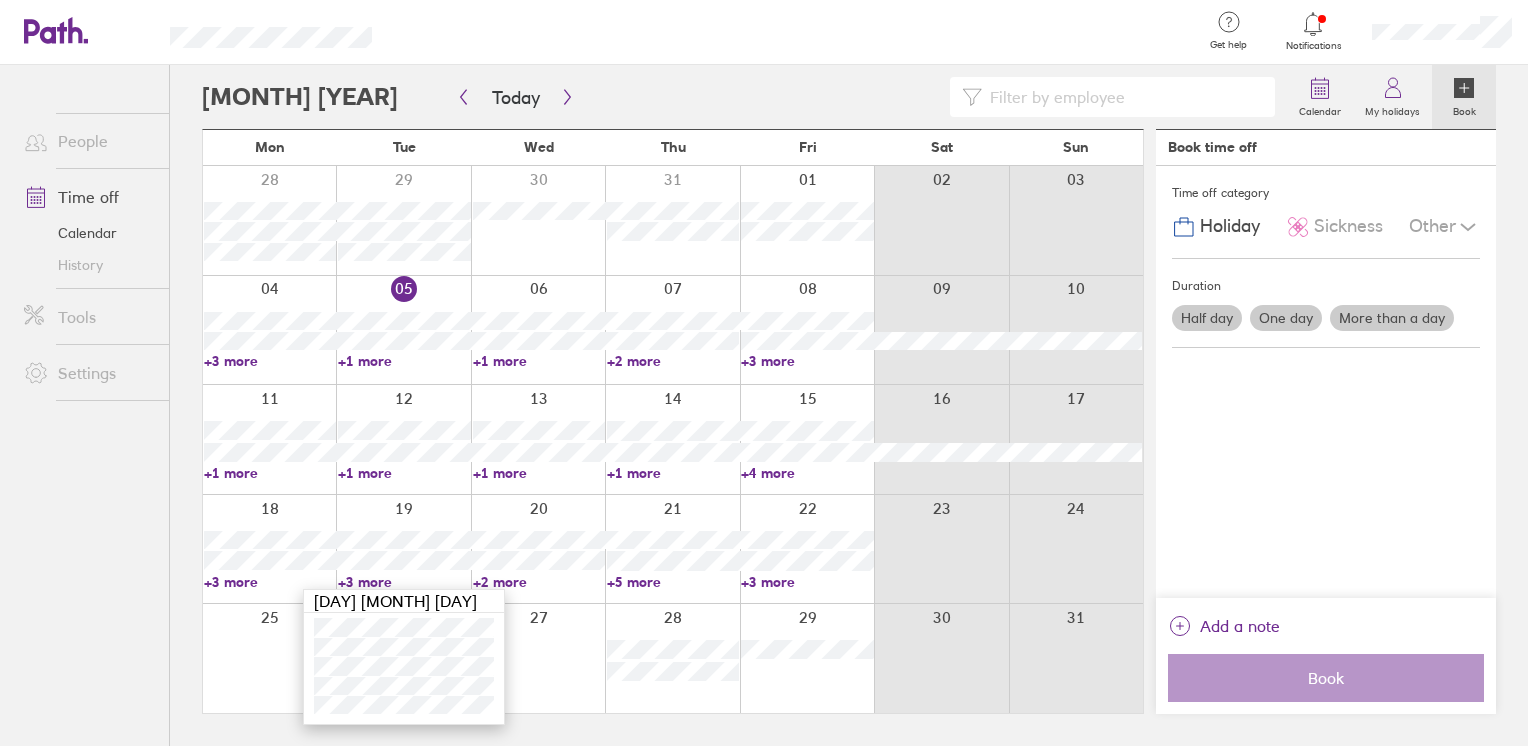 click on "+3 more" at bounding box center (404, 582) 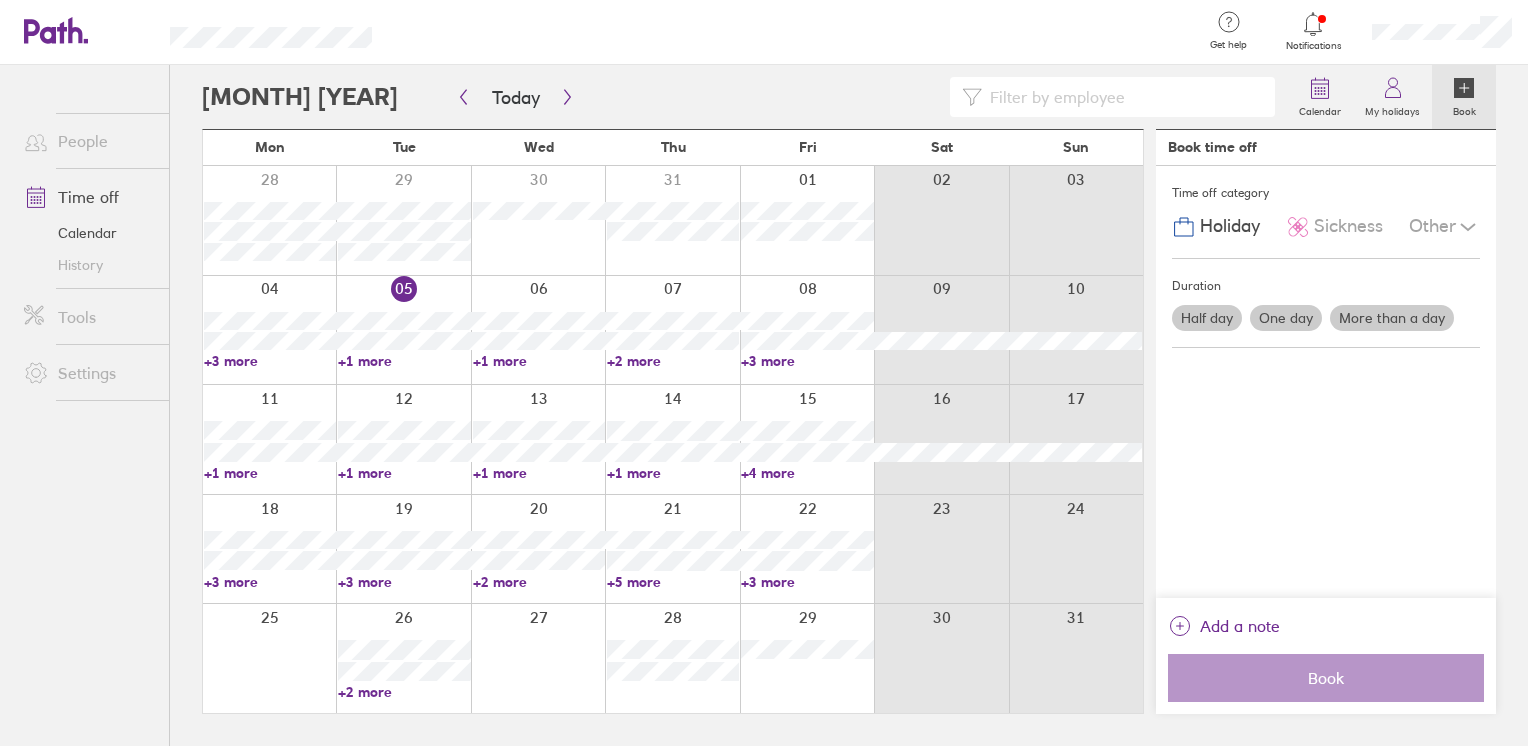 click on "+3 more" at bounding box center (404, 582) 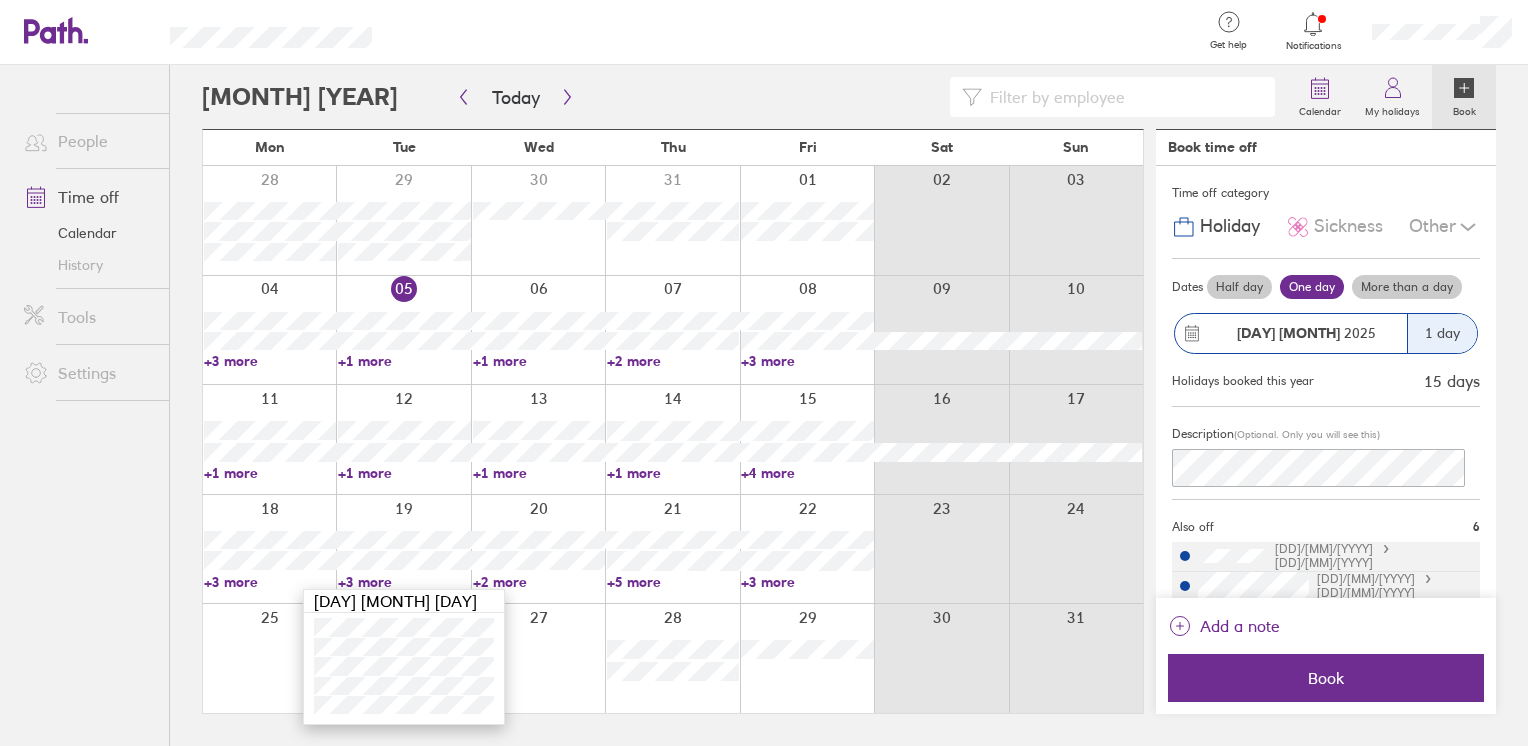 click at bounding box center [795, 32] 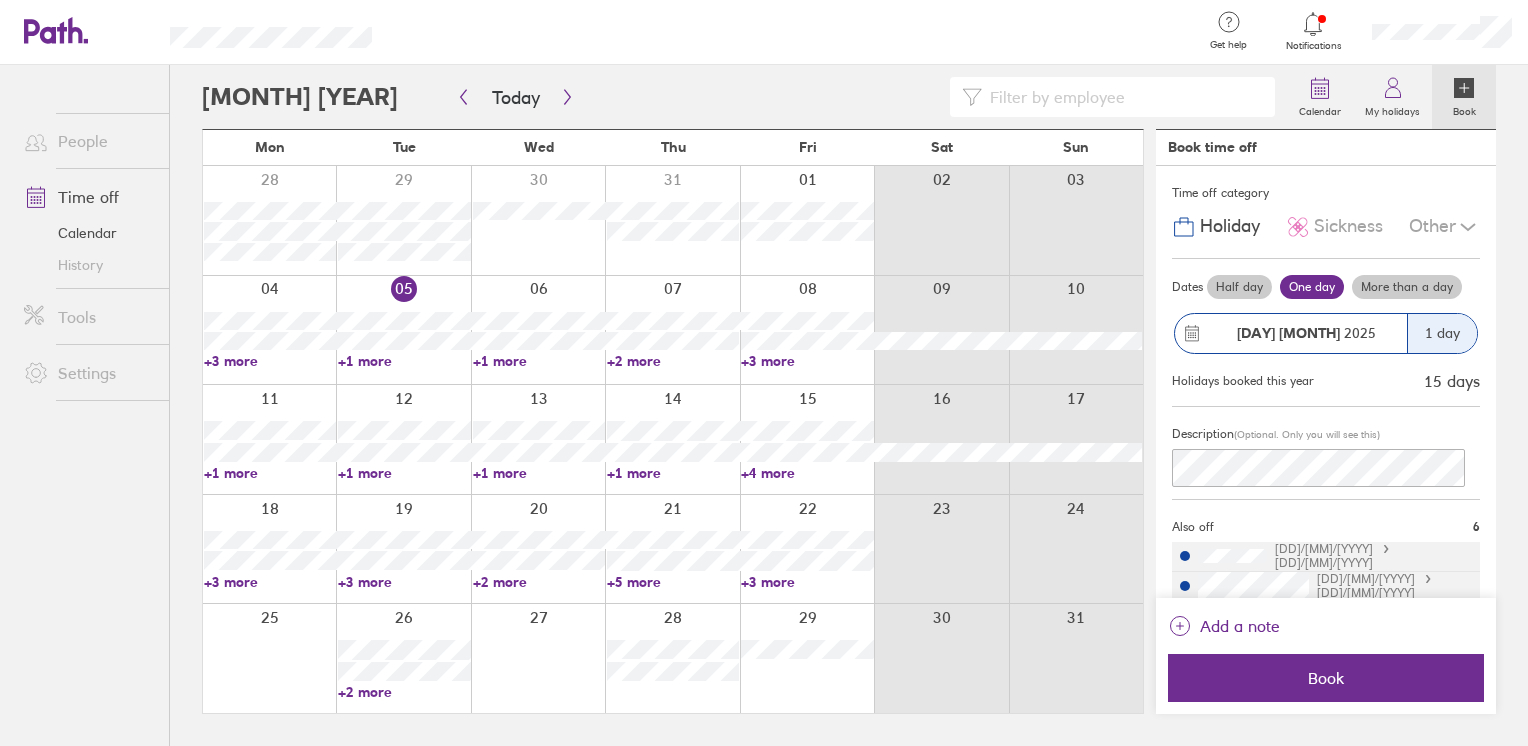click 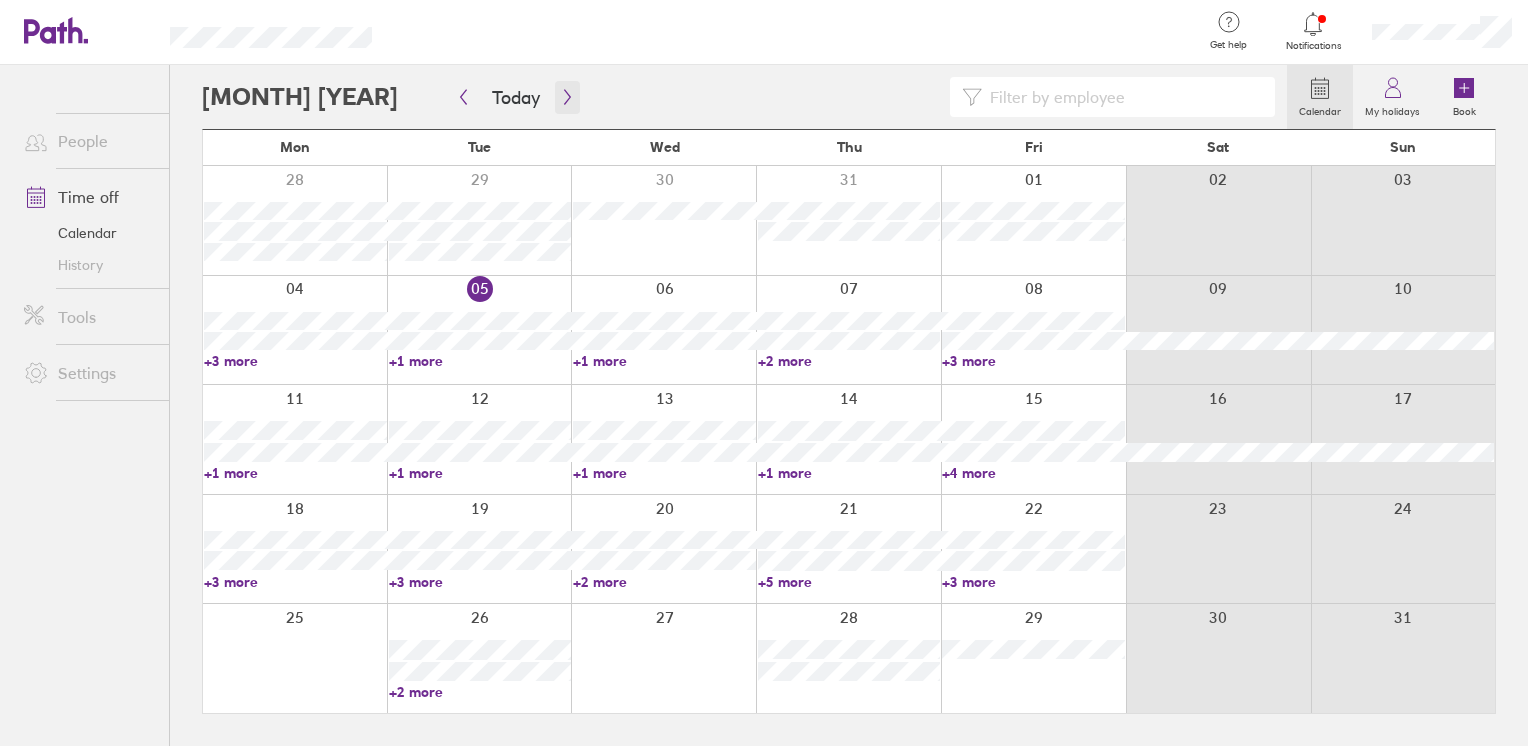 click at bounding box center [567, 97] 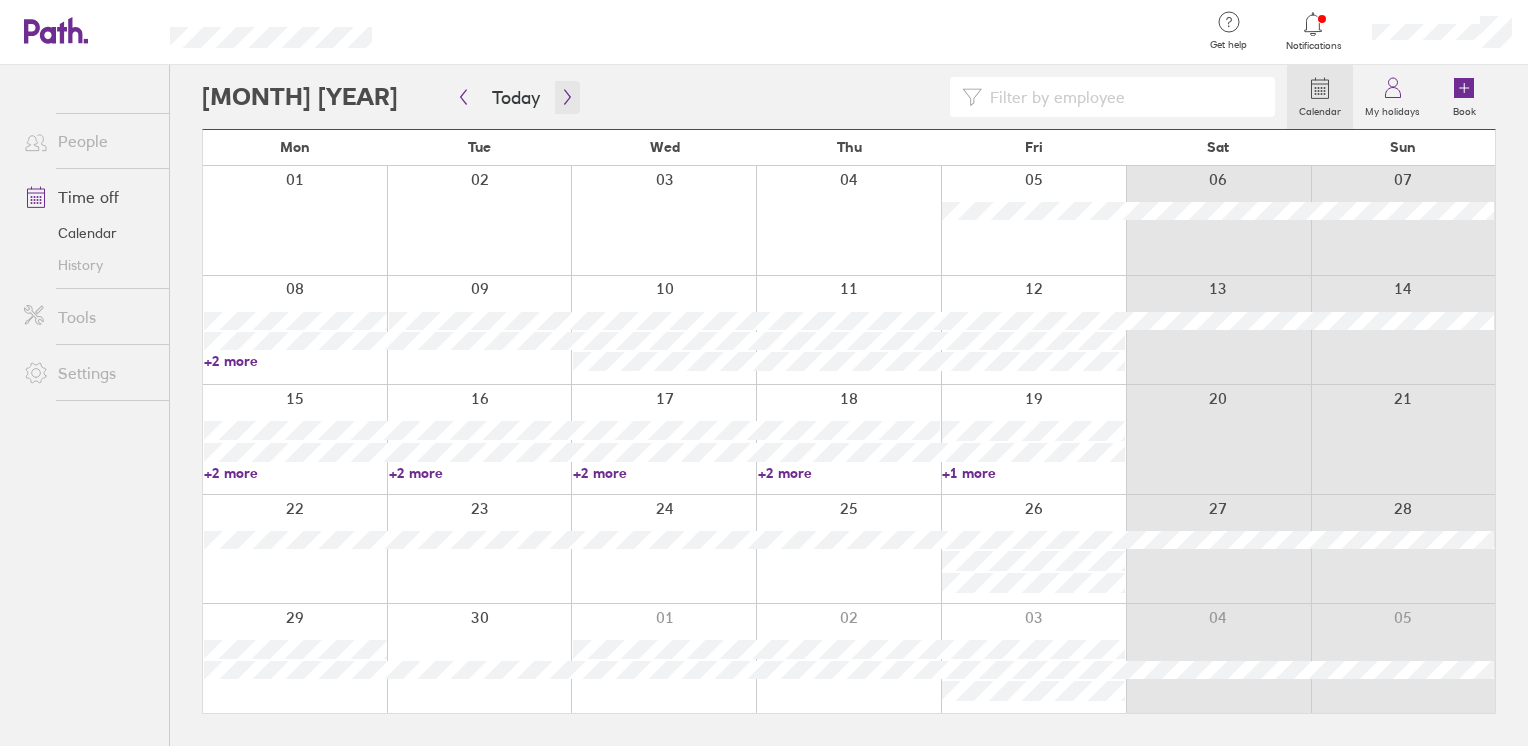click at bounding box center (567, 97) 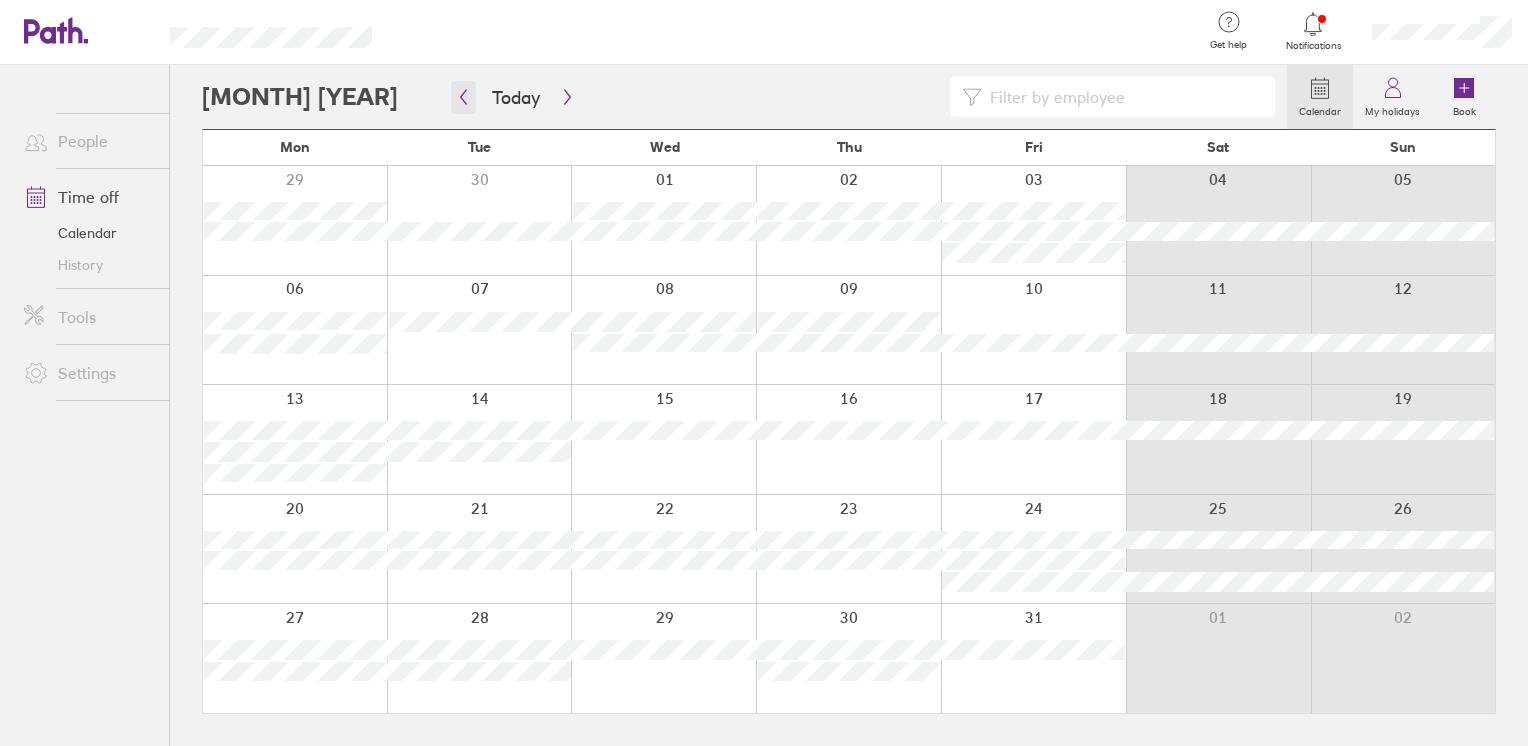 click at bounding box center [463, 97] 